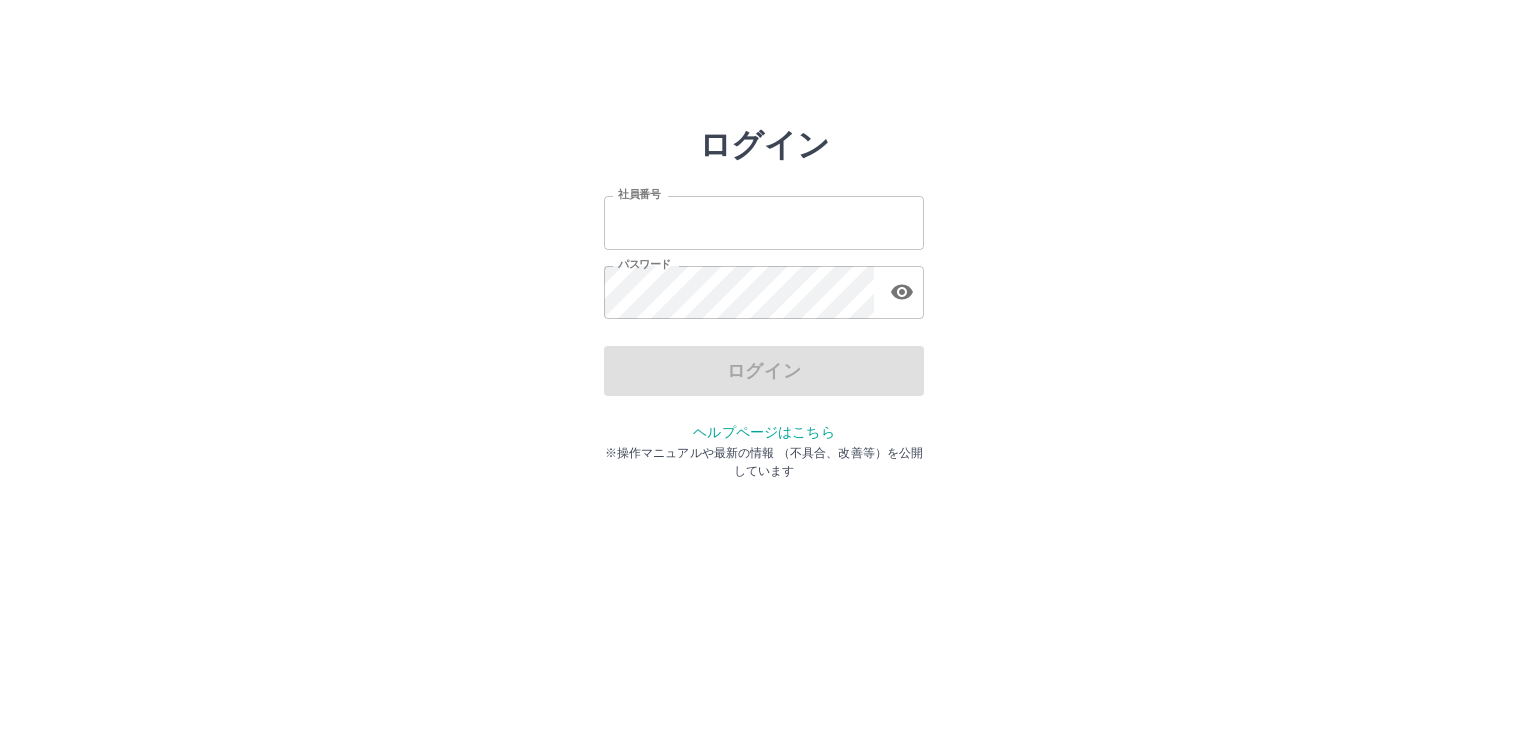 scroll, scrollTop: 0, scrollLeft: 0, axis: both 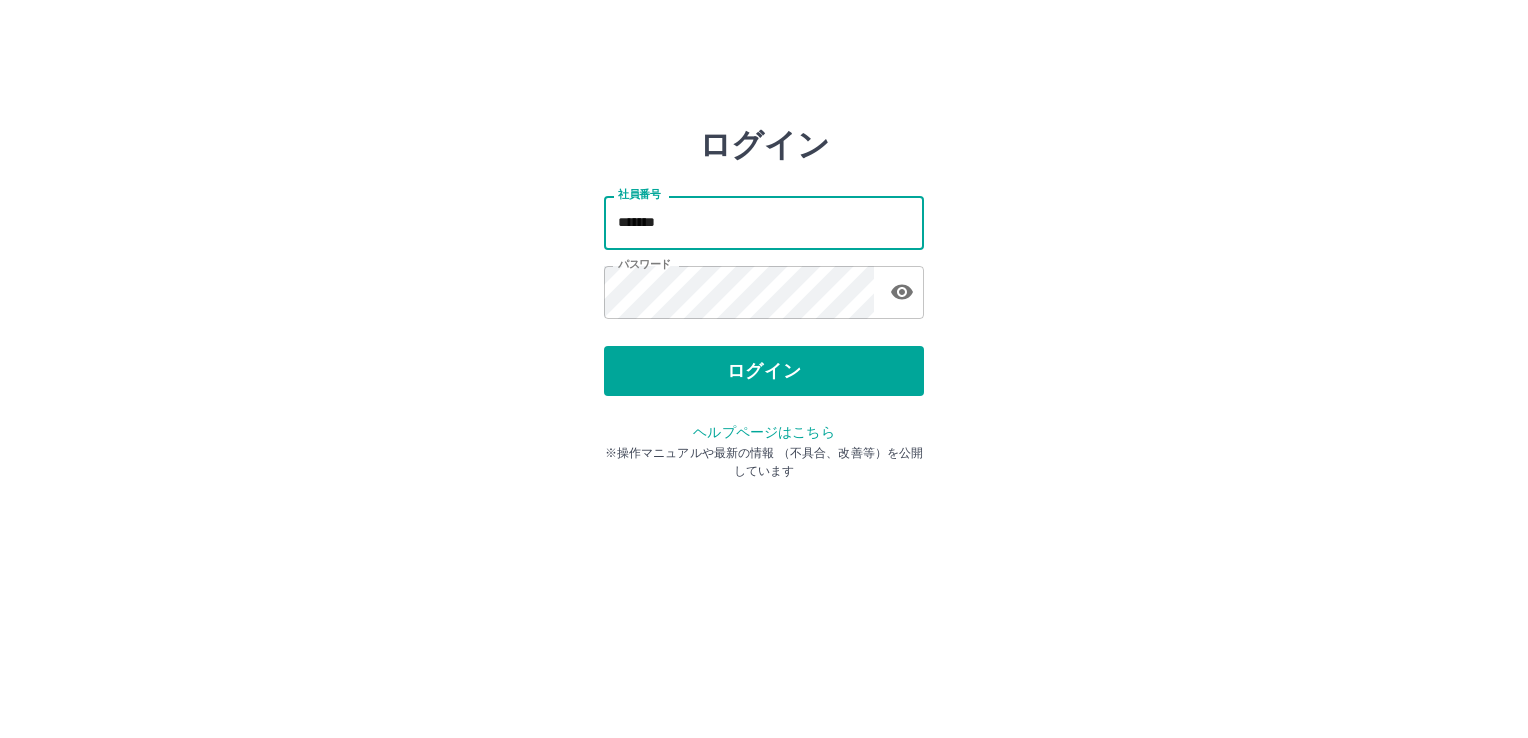 click on "*******" at bounding box center [764, 222] 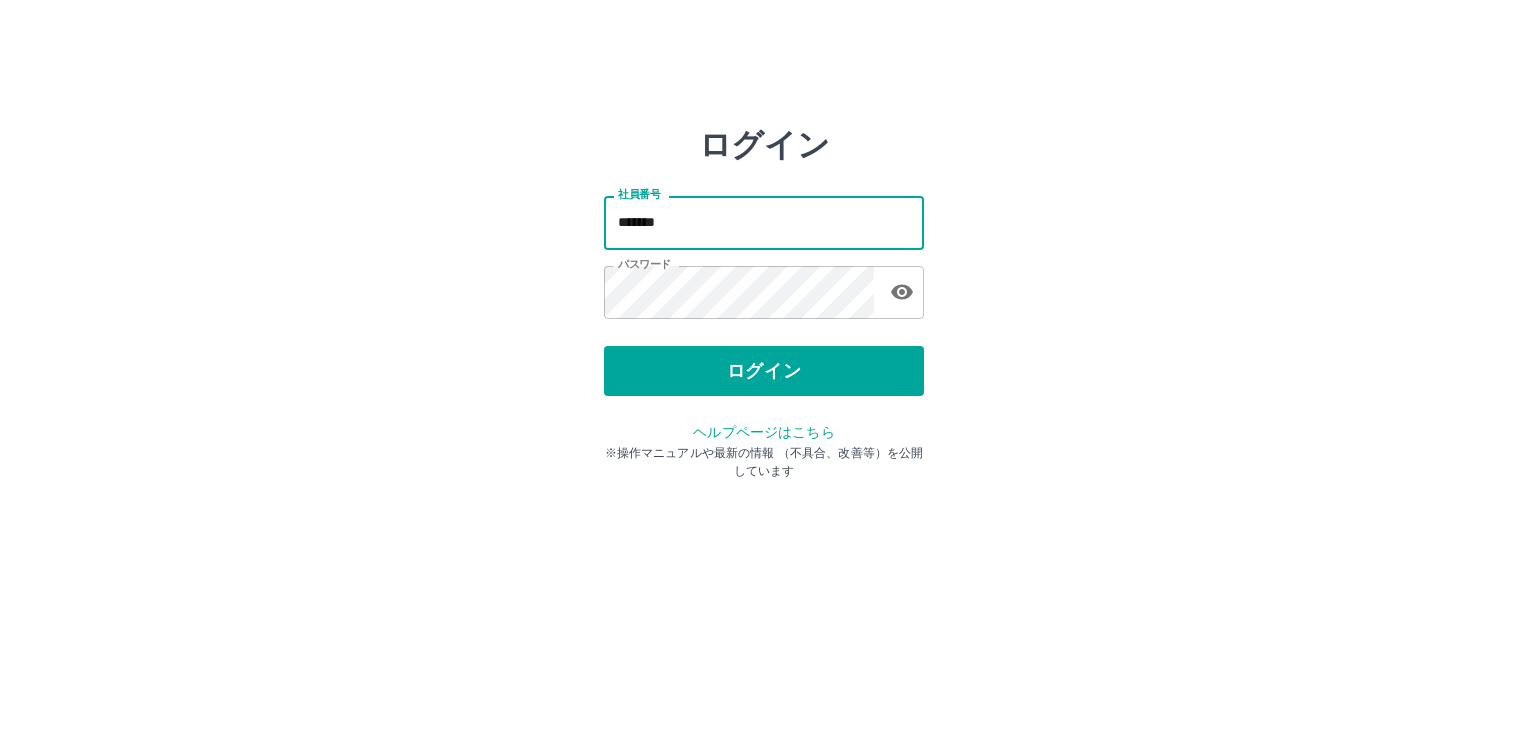 type on "*******" 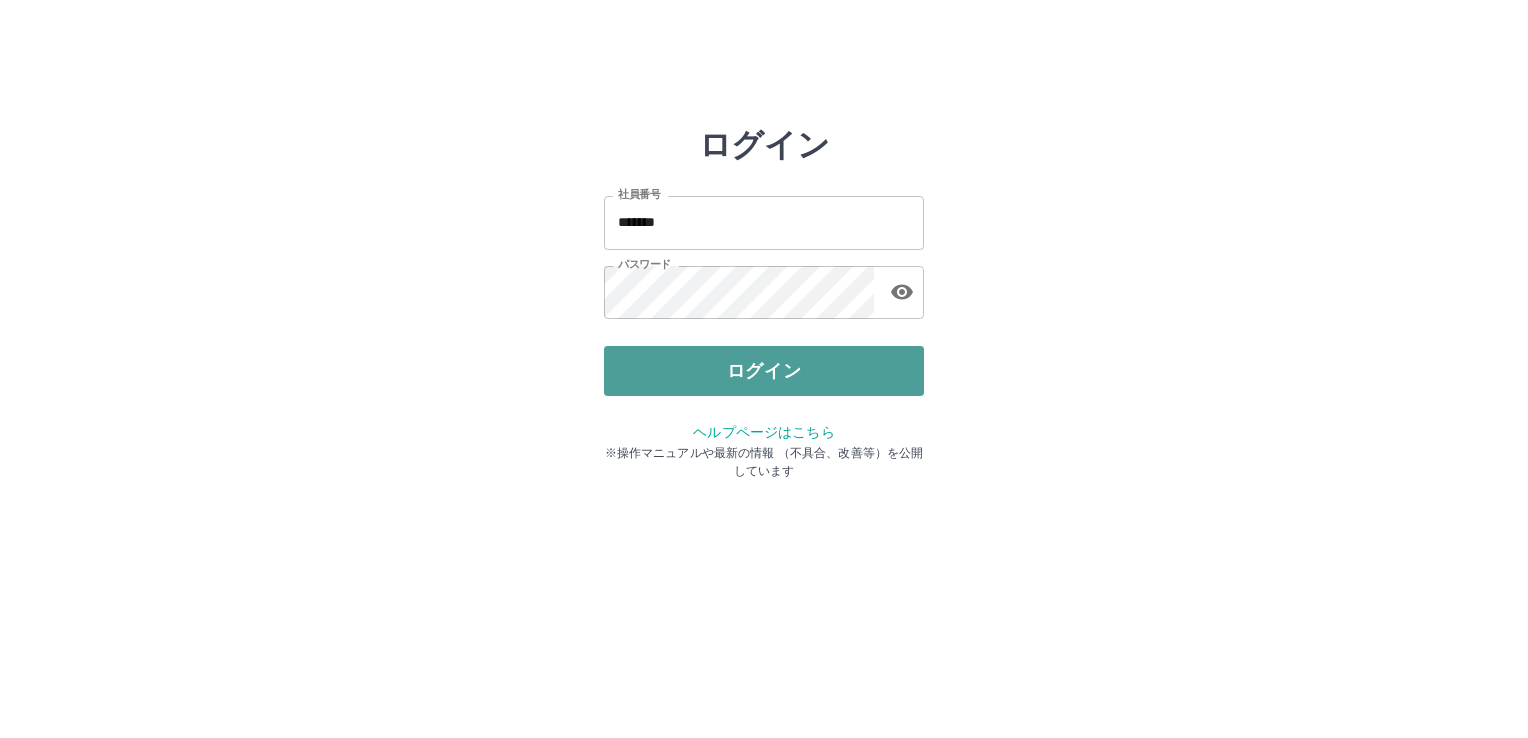 click on "ログイン" at bounding box center [764, 371] 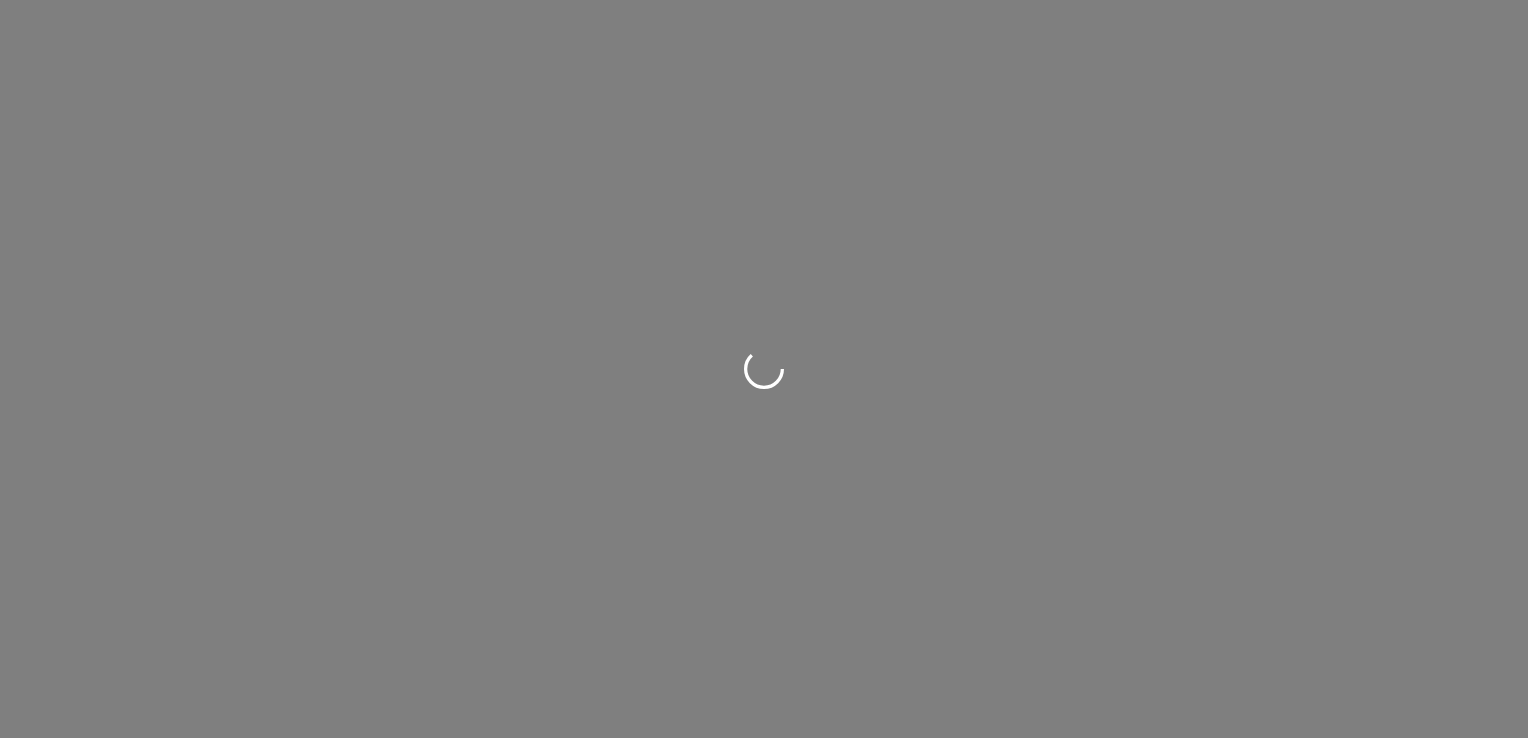 scroll, scrollTop: 0, scrollLeft: 0, axis: both 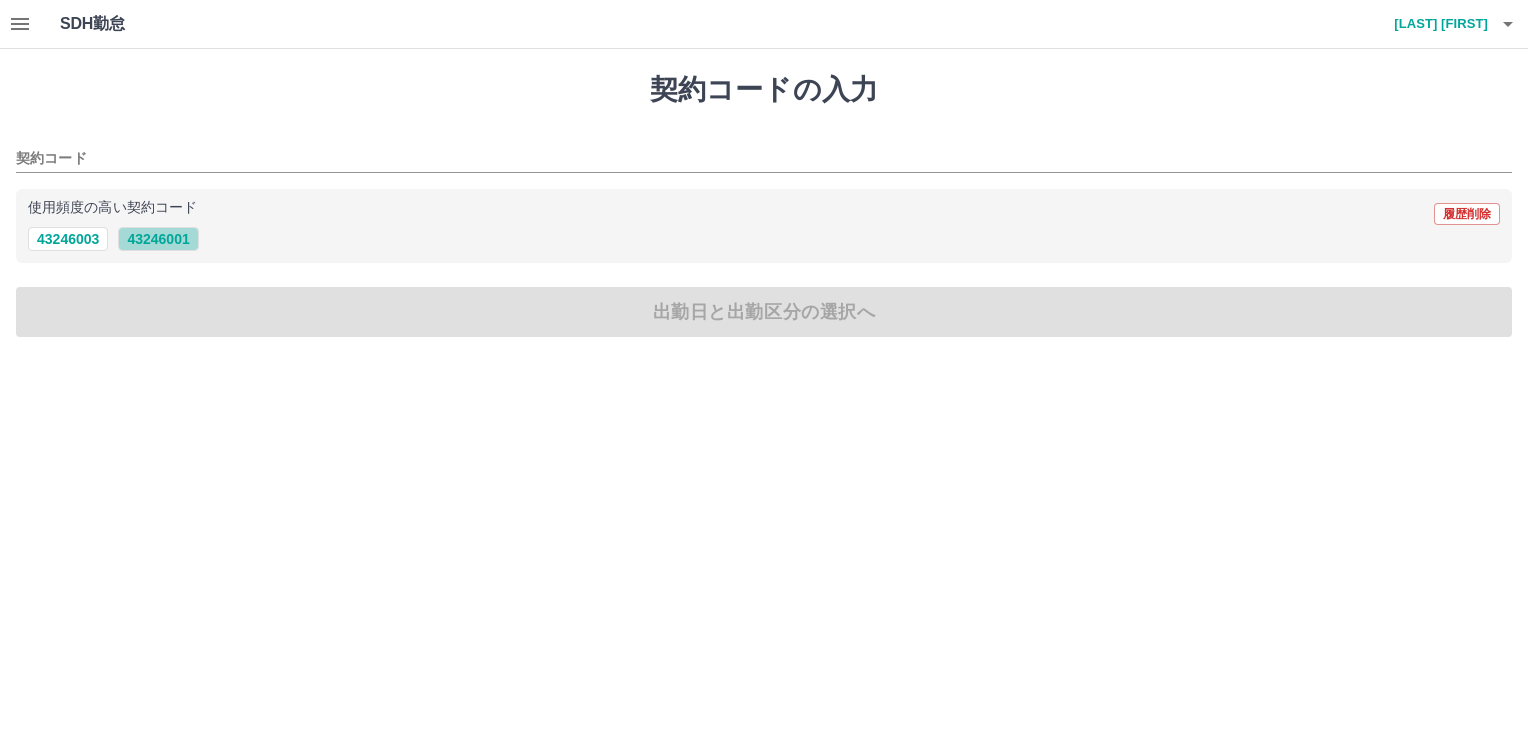 click on "43246001" at bounding box center (158, 239) 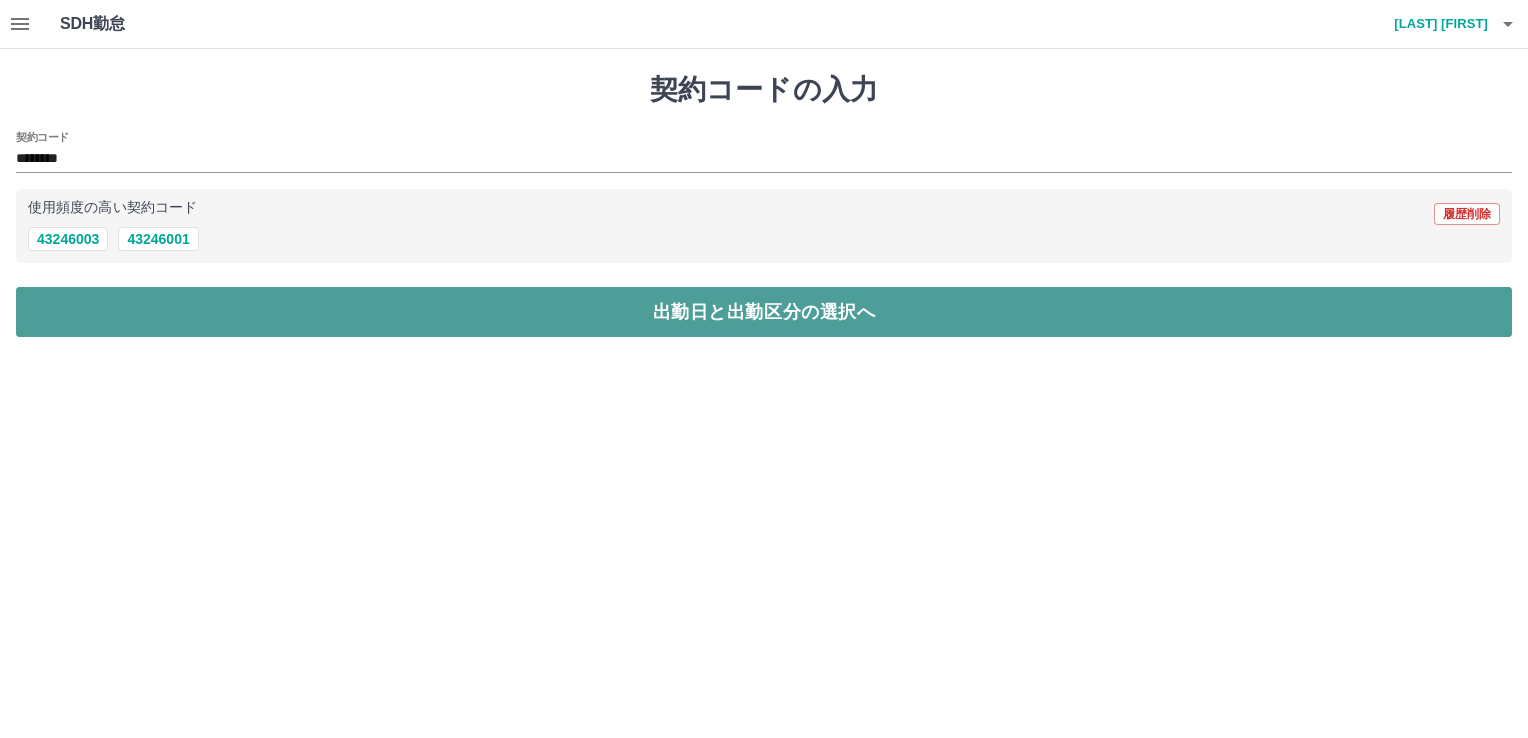 click on "出勤日と出勤区分の選択へ" at bounding box center (764, 312) 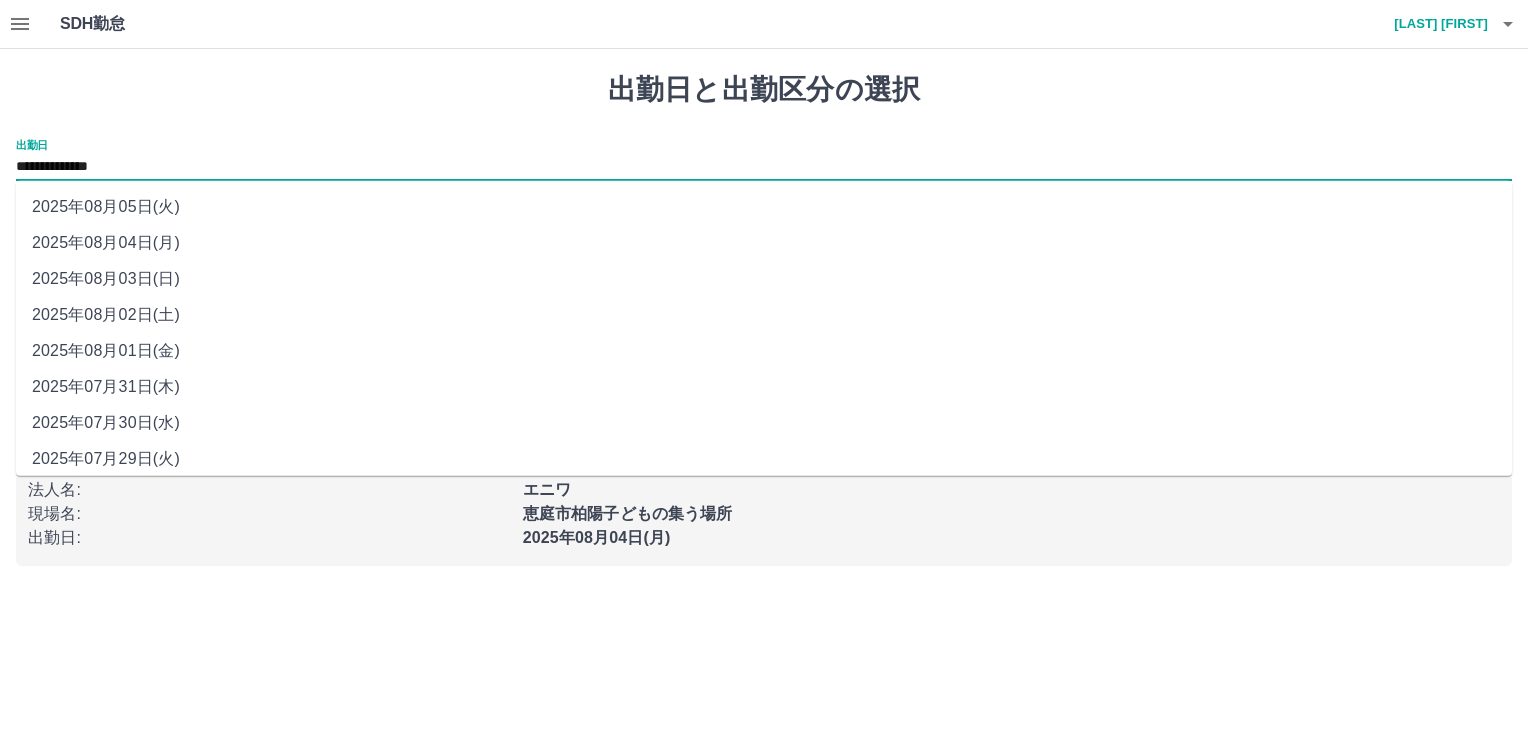 click on "**********" at bounding box center (764, 167) 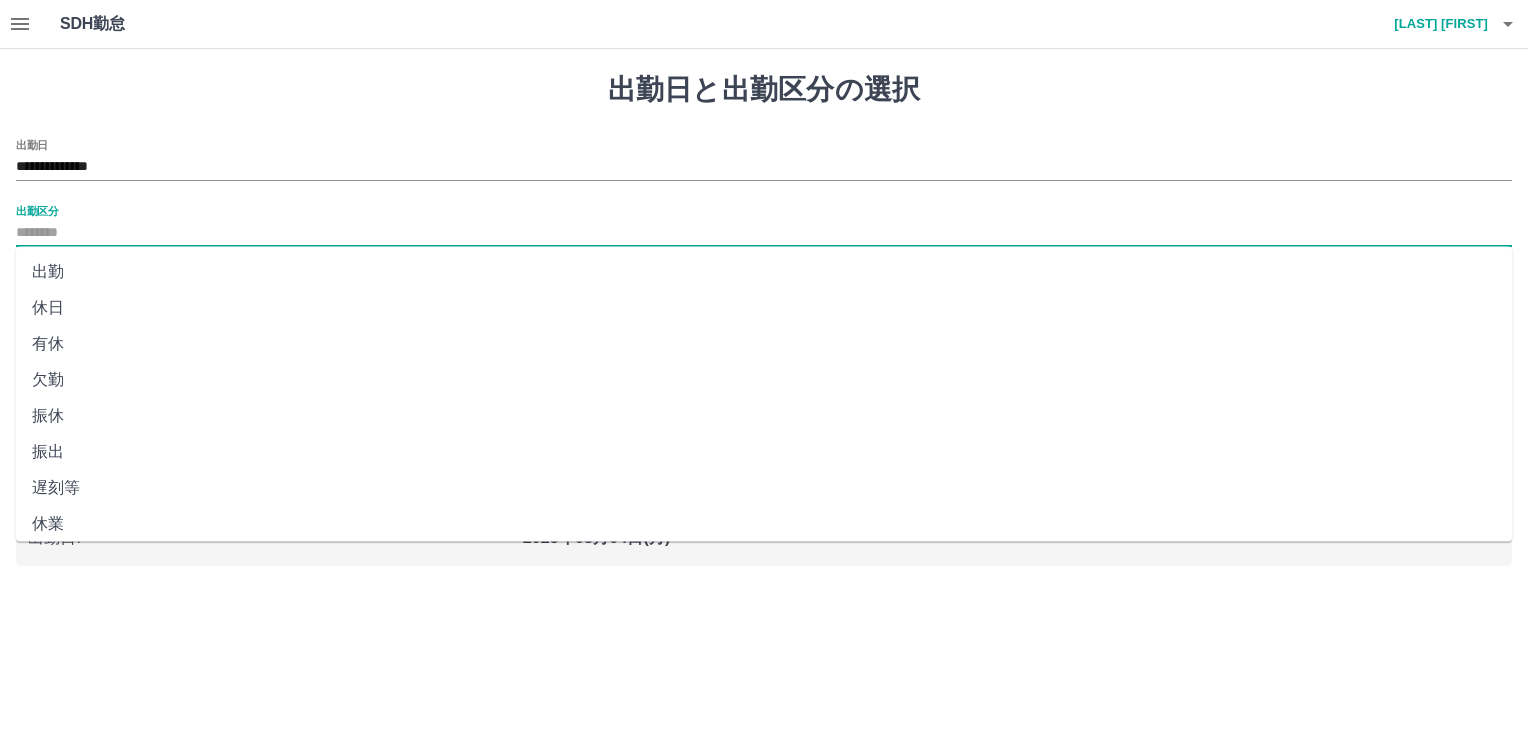 click on "出勤区分" at bounding box center (764, 233) 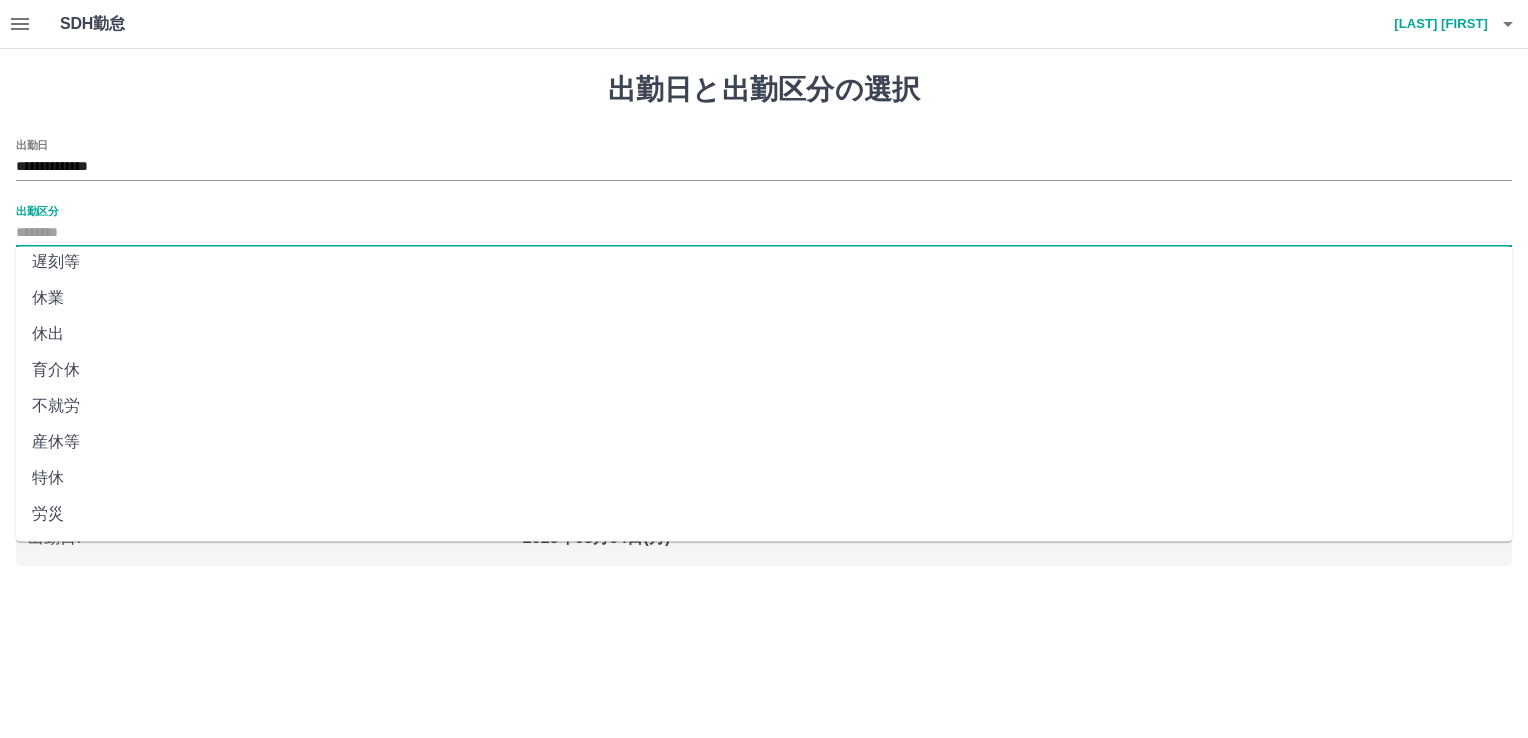 scroll, scrollTop: 293, scrollLeft: 0, axis: vertical 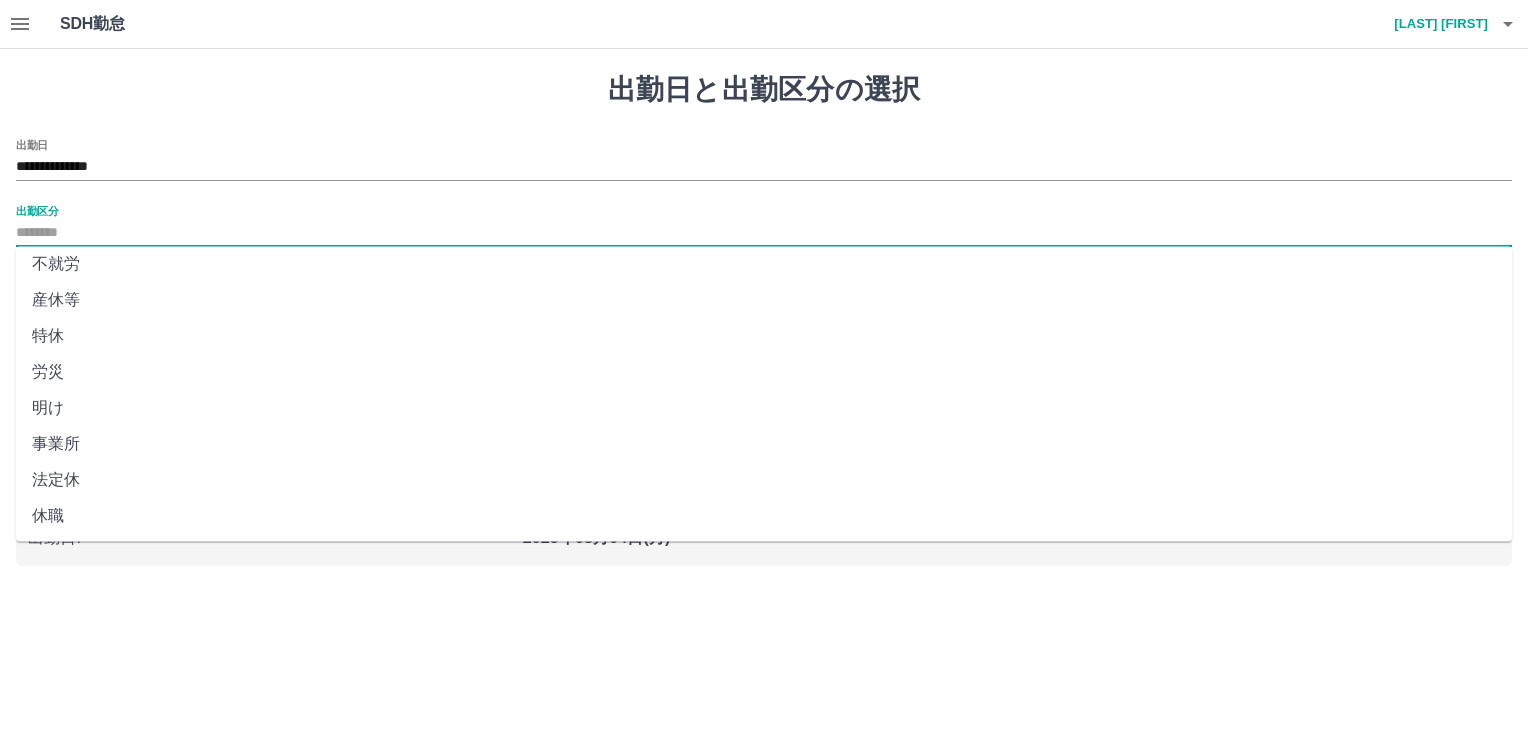 click on "法定休" at bounding box center [764, 480] 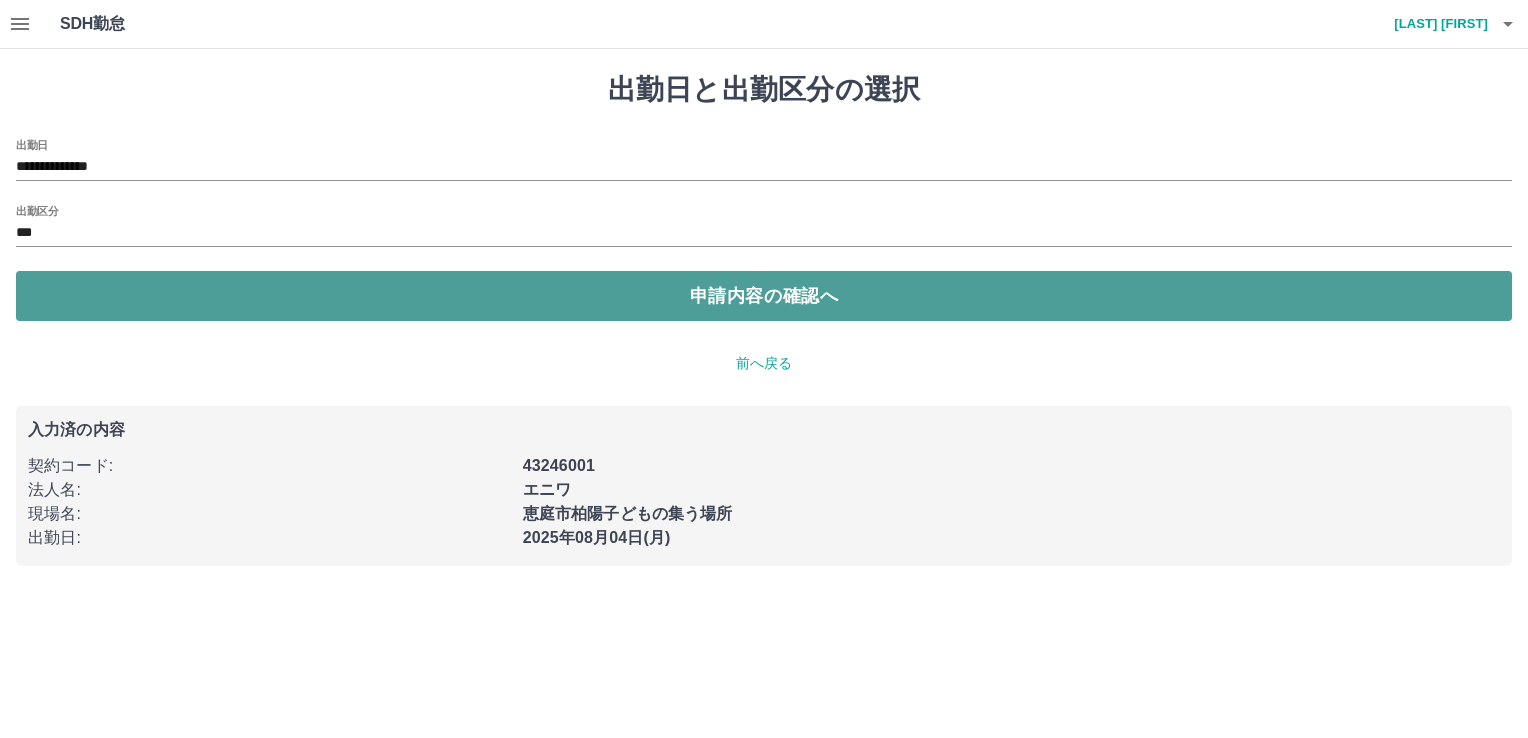 click on "申請内容の確認へ" at bounding box center (764, 296) 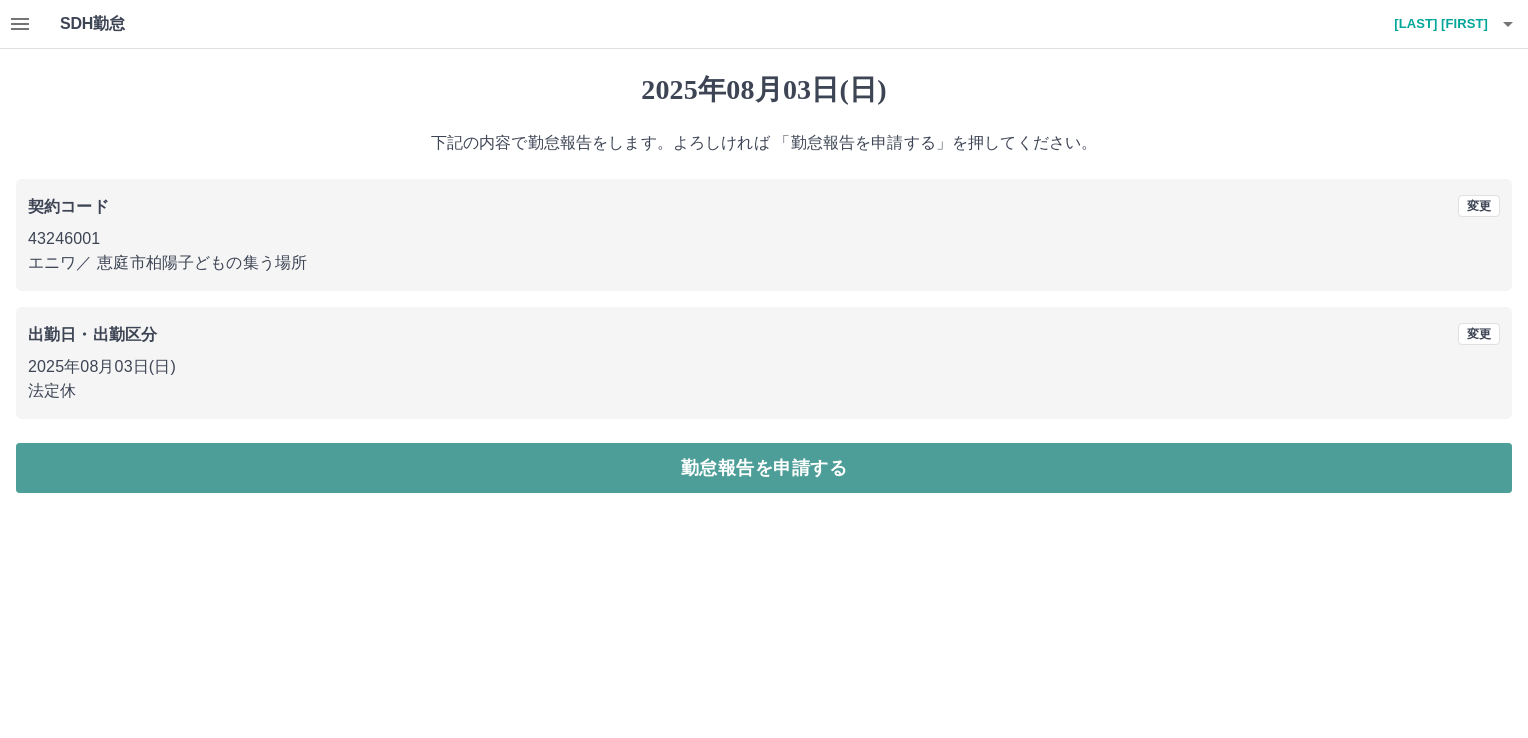 click on "勤怠報告を申請する" at bounding box center (764, 468) 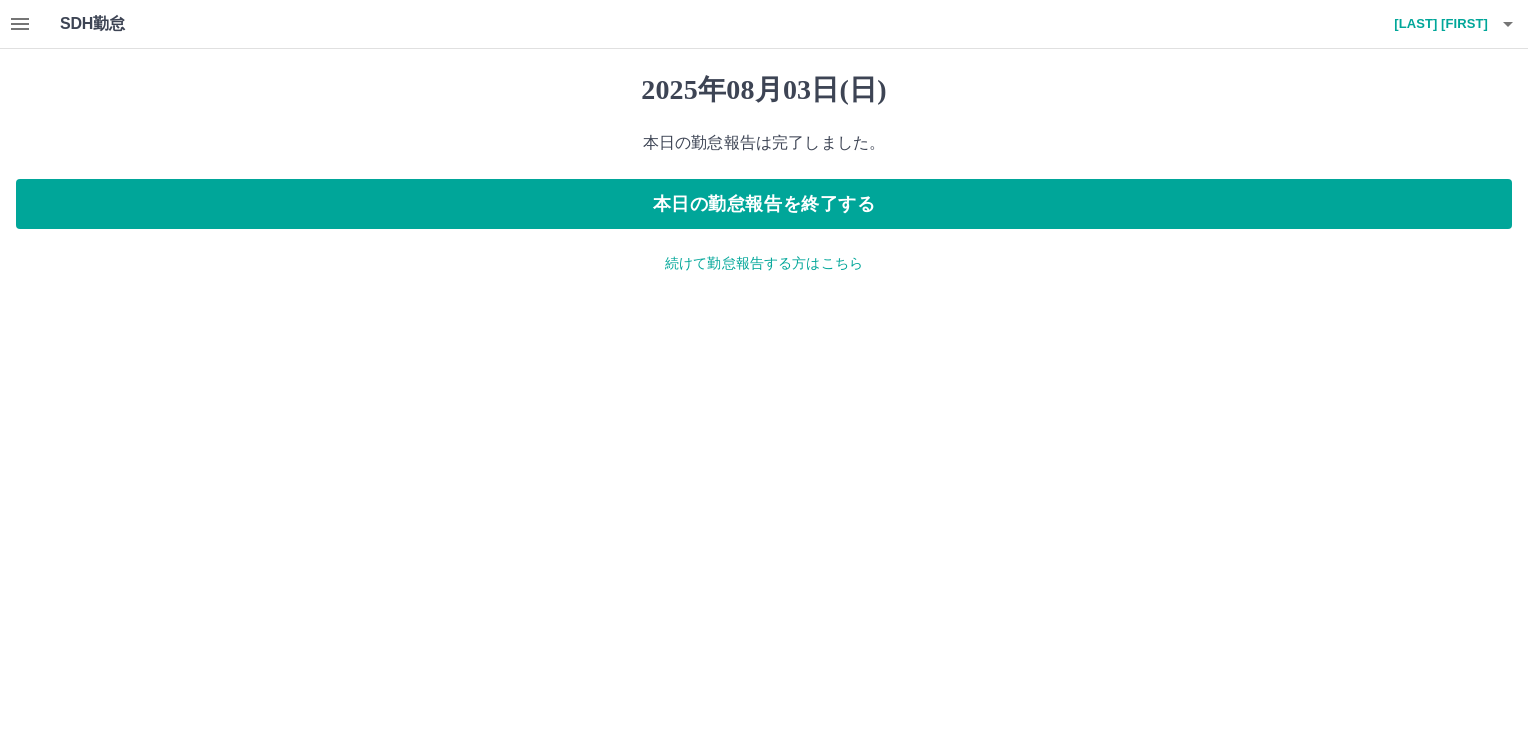 click on "続けて勤怠報告する方はこちら" at bounding box center [764, 263] 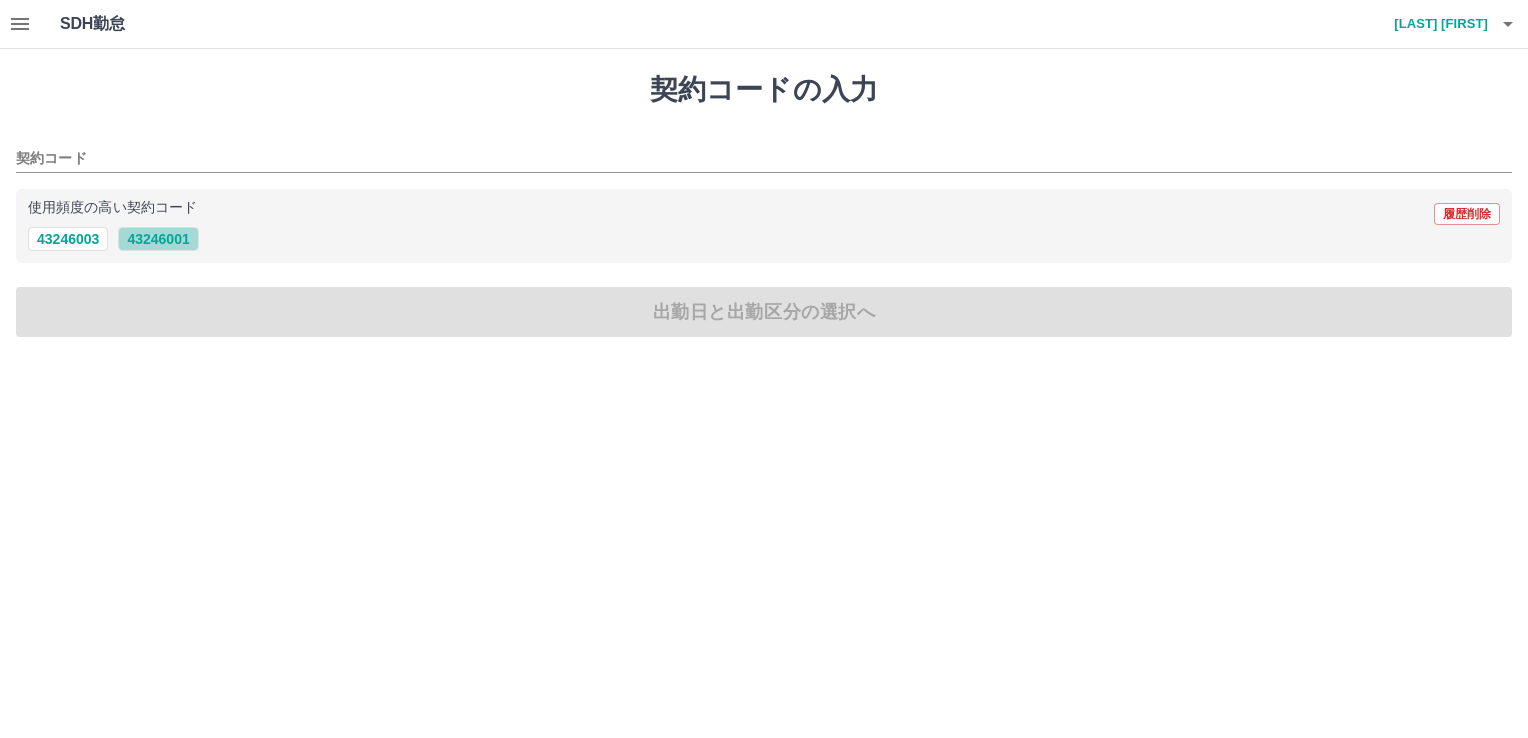 click on "43246001" at bounding box center [158, 239] 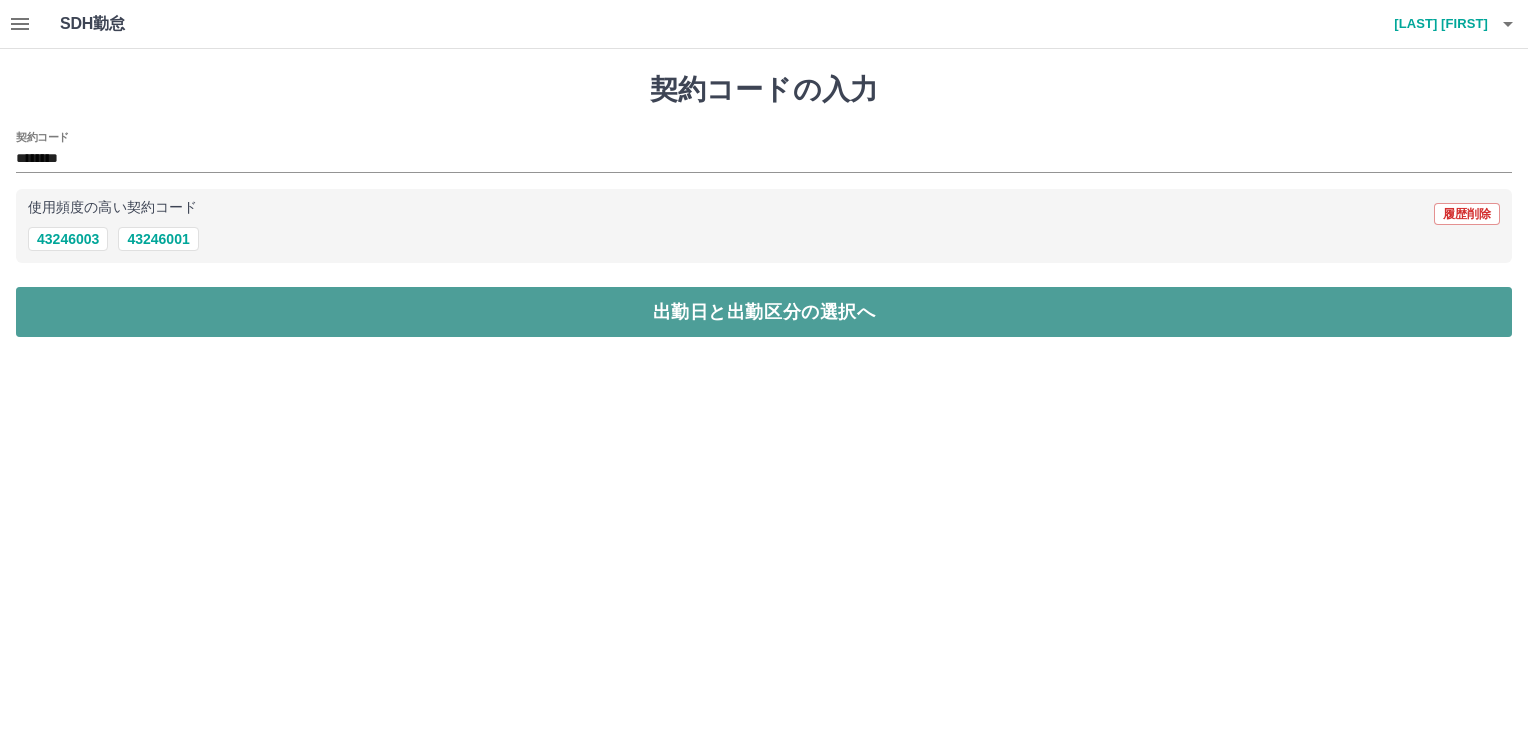 click on "出勤日と出勤区分の選択へ" at bounding box center [764, 312] 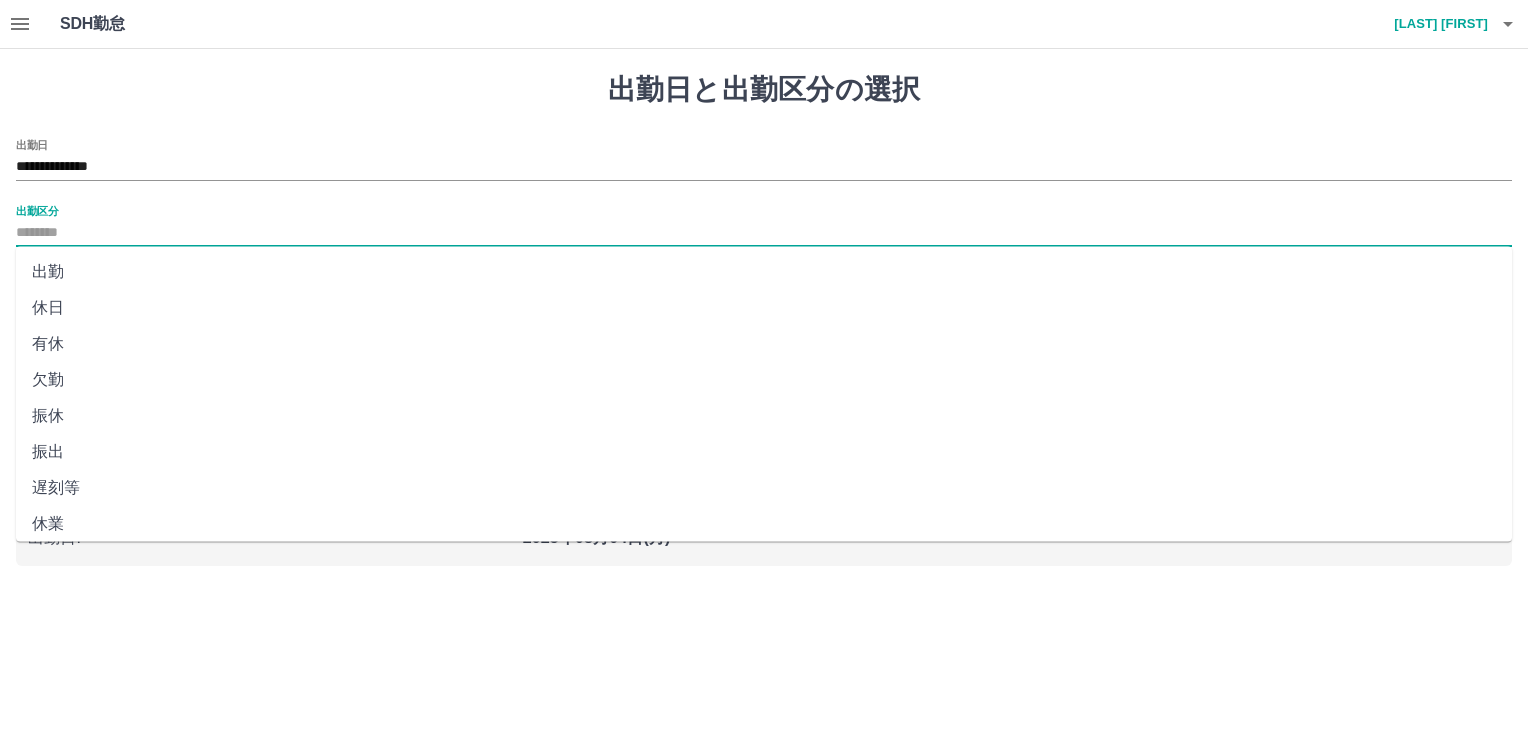 click on "出勤区分" at bounding box center (764, 233) 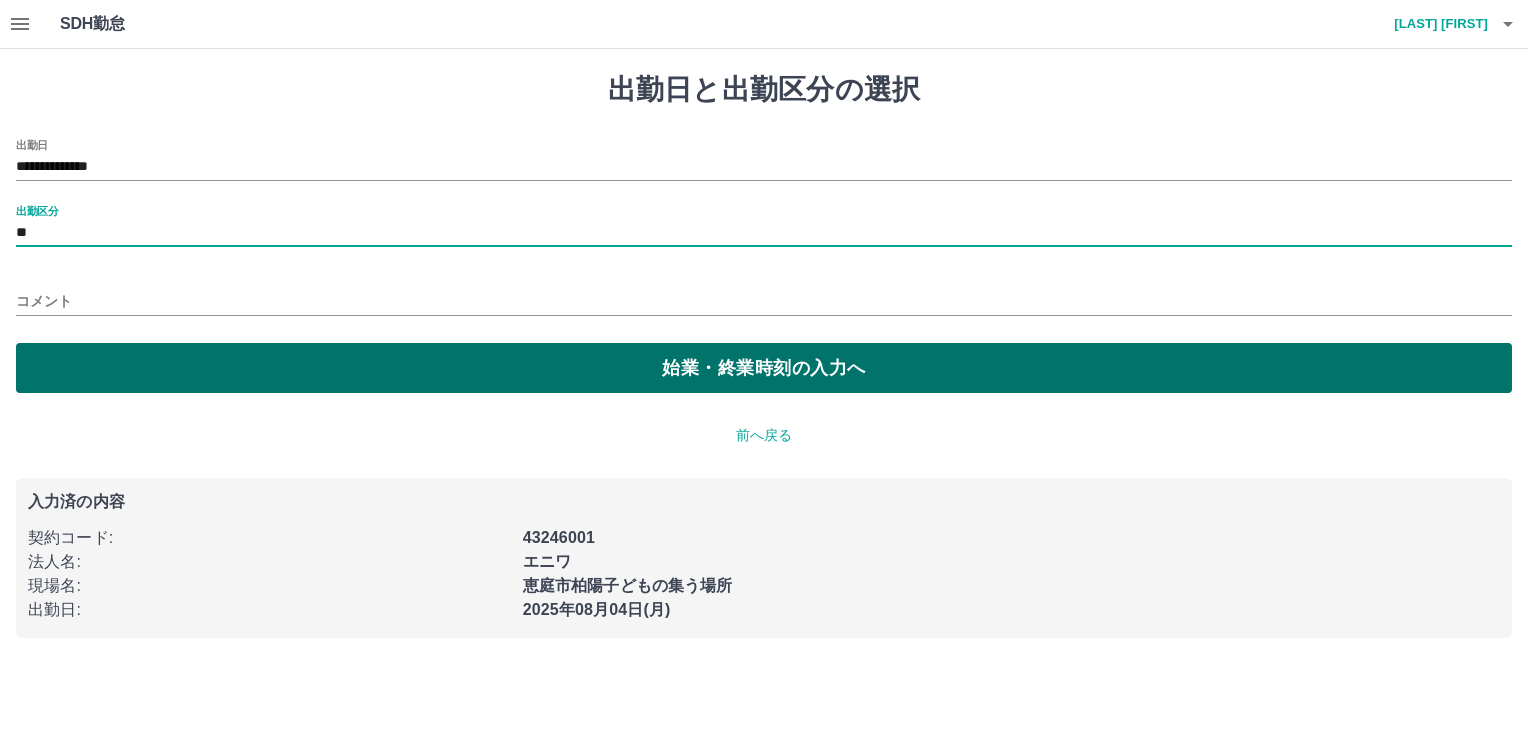click on "始業・終業時刻の入力へ" at bounding box center [764, 368] 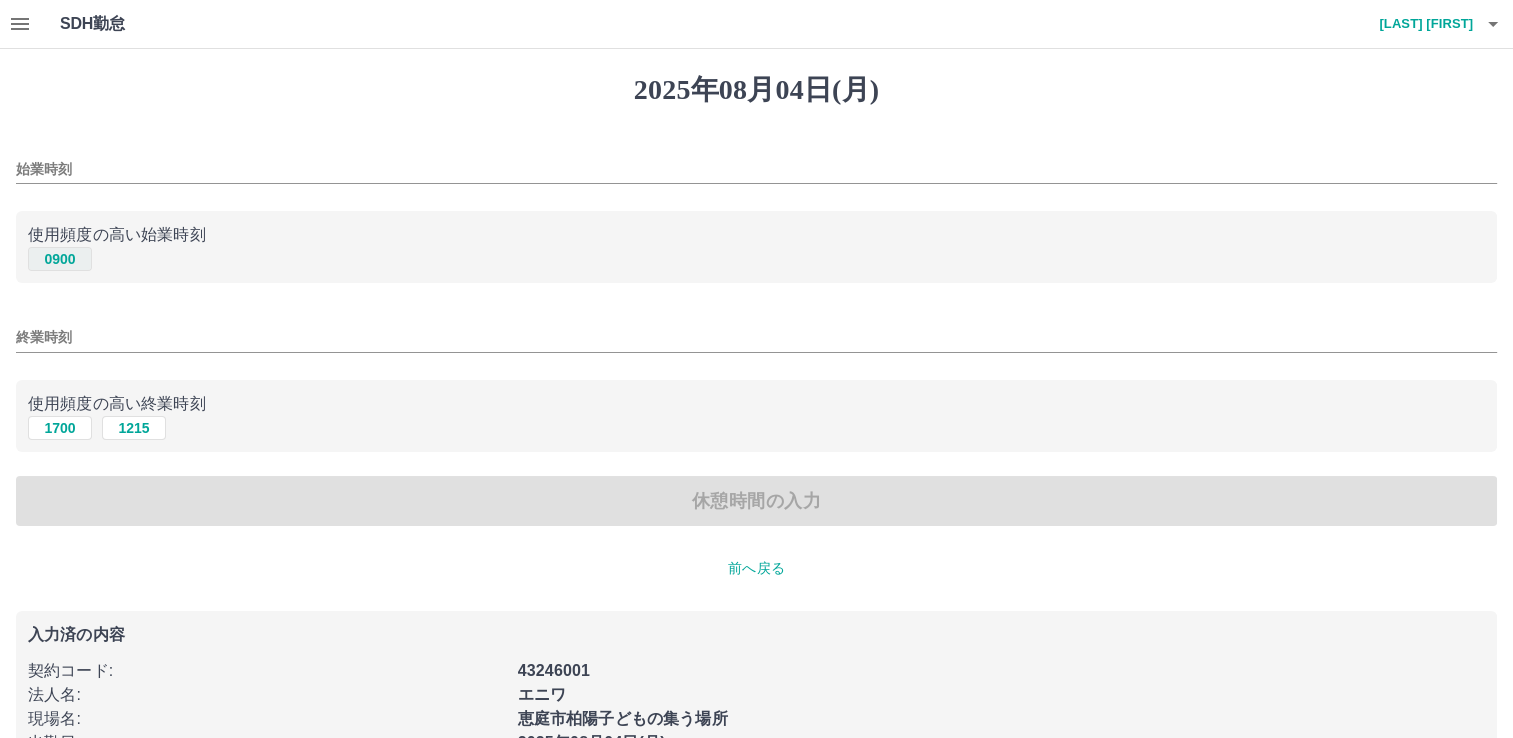 click on "0900" at bounding box center [60, 259] 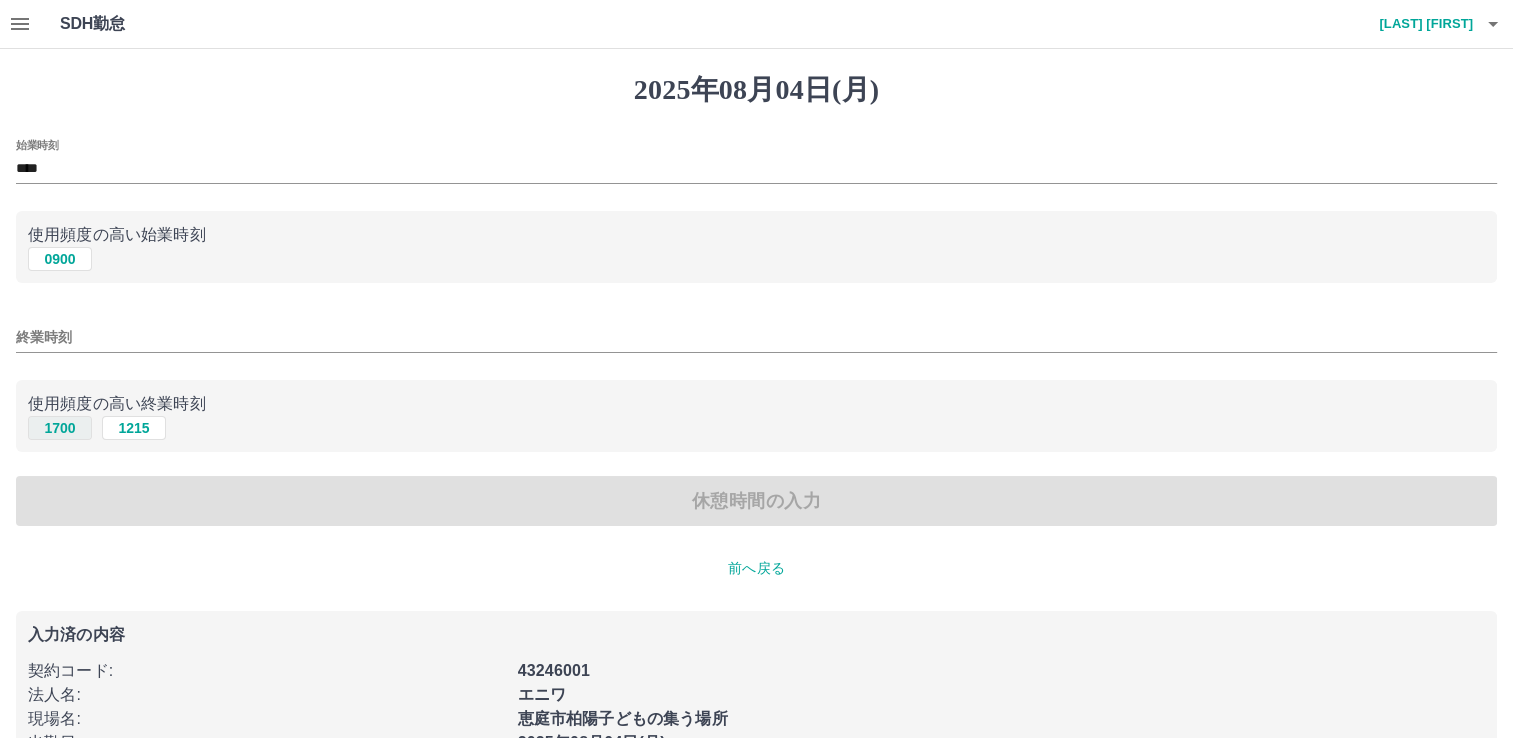 click on "1700" at bounding box center (60, 428) 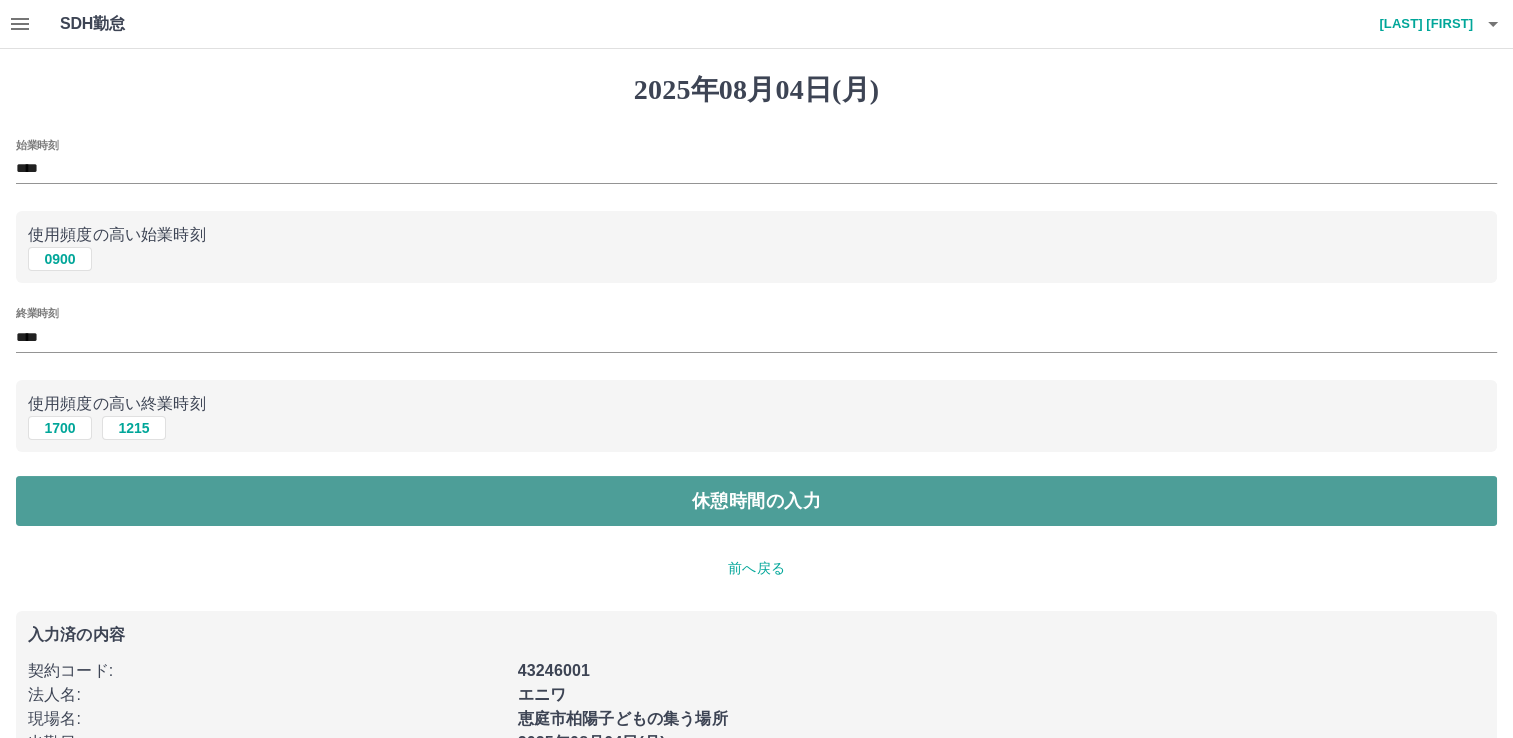 click on "休憩時間の入力" at bounding box center [756, 501] 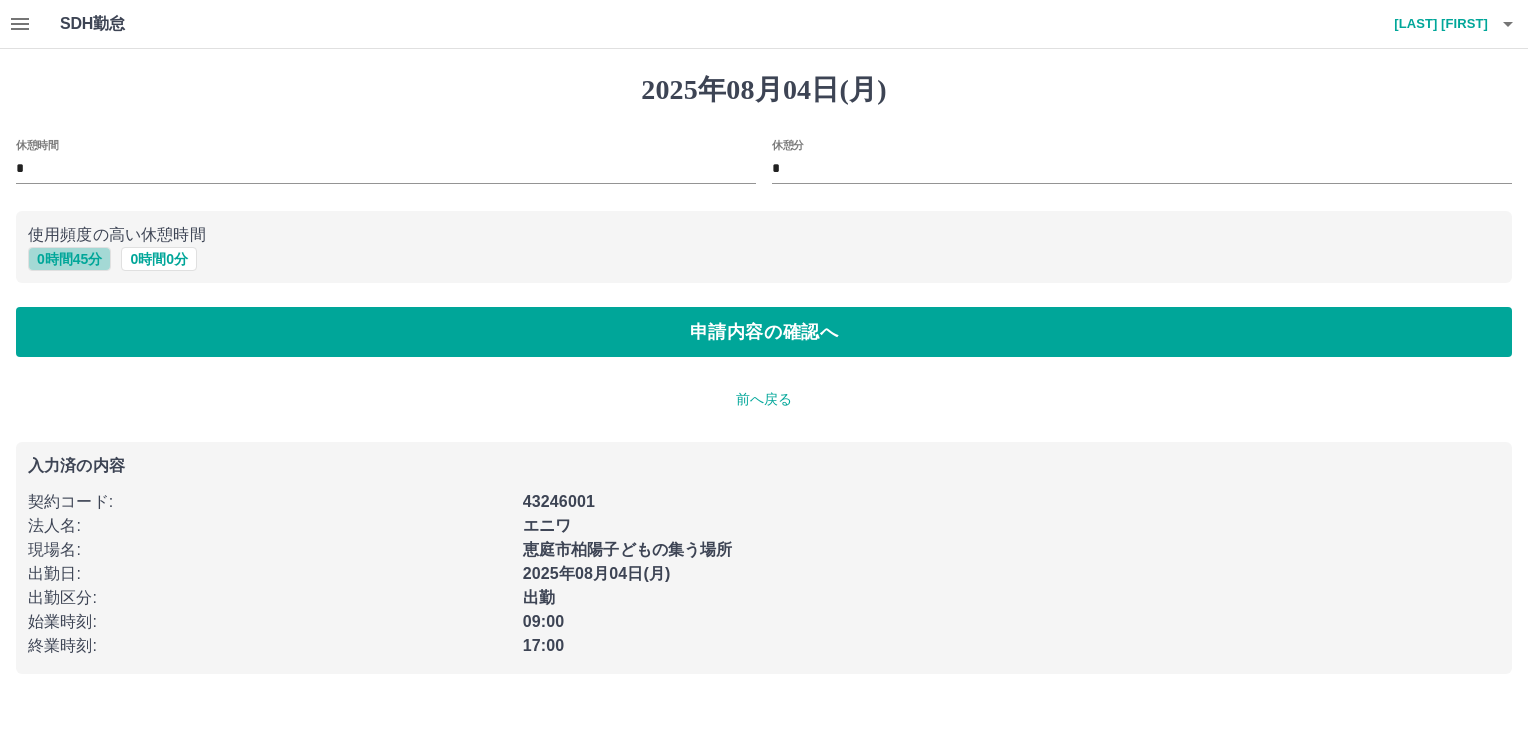 click on "0 時間 45 分" at bounding box center (69, 259) 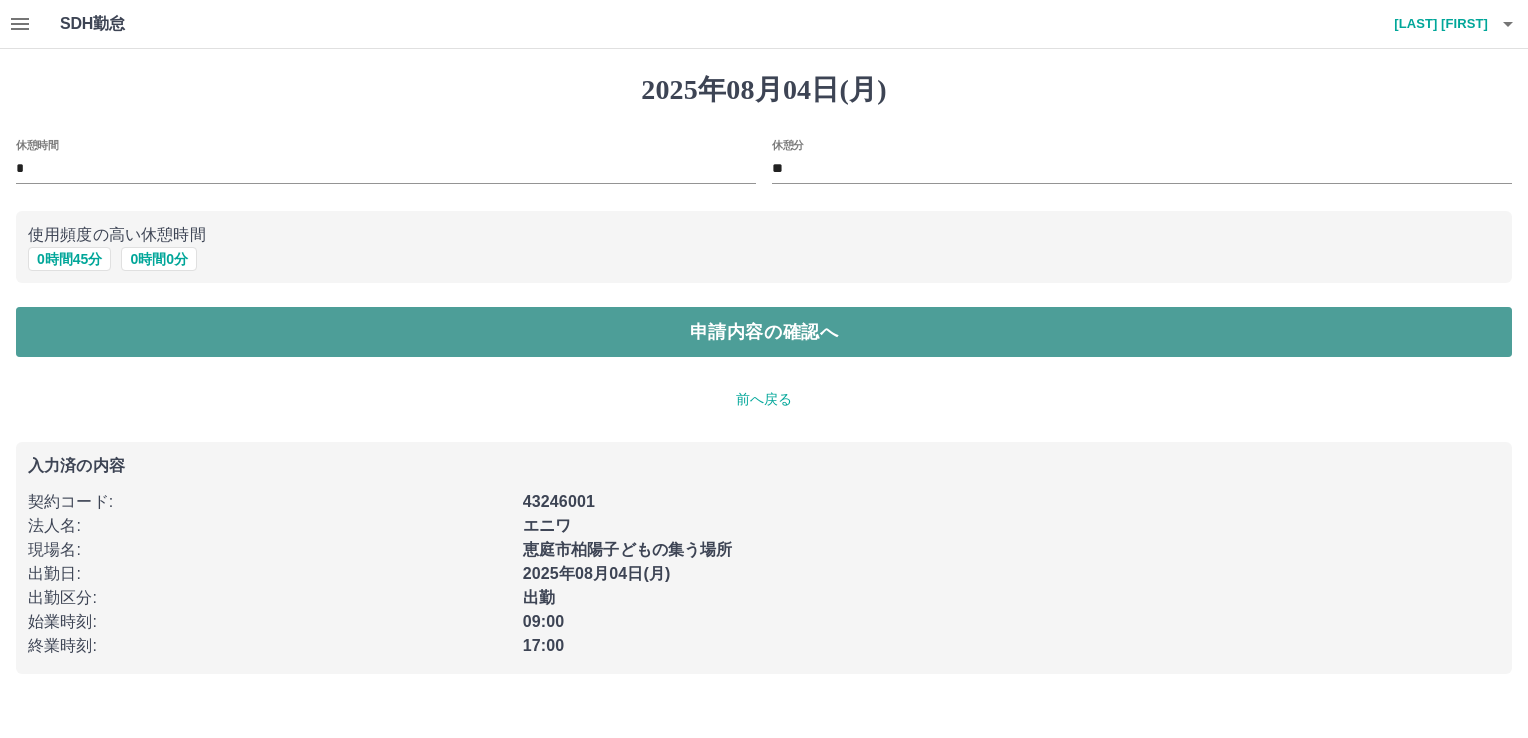 click on "申請内容の確認へ" at bounding box center [764, 332] 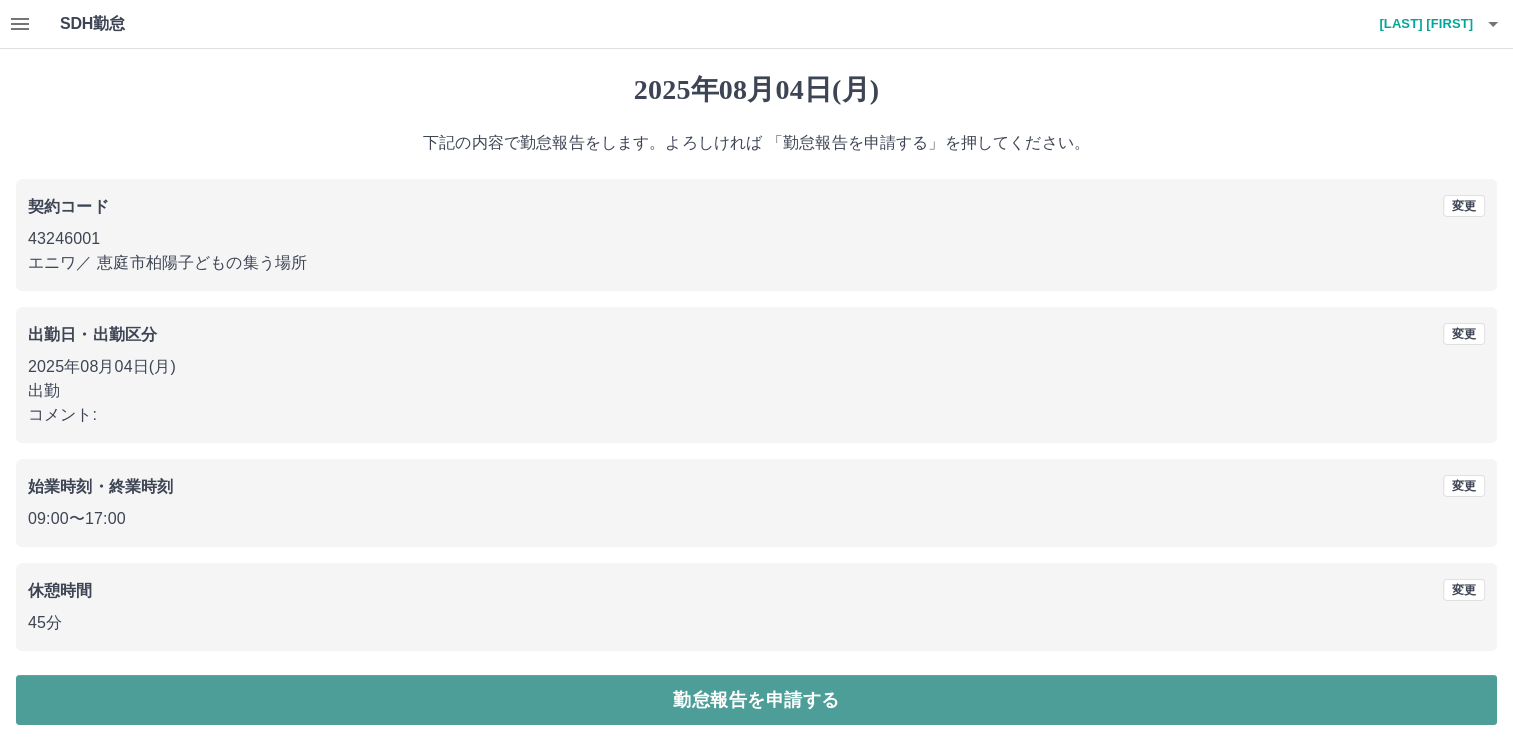 click on "勤怠報告を申請する" at bounding box center [756, 700] 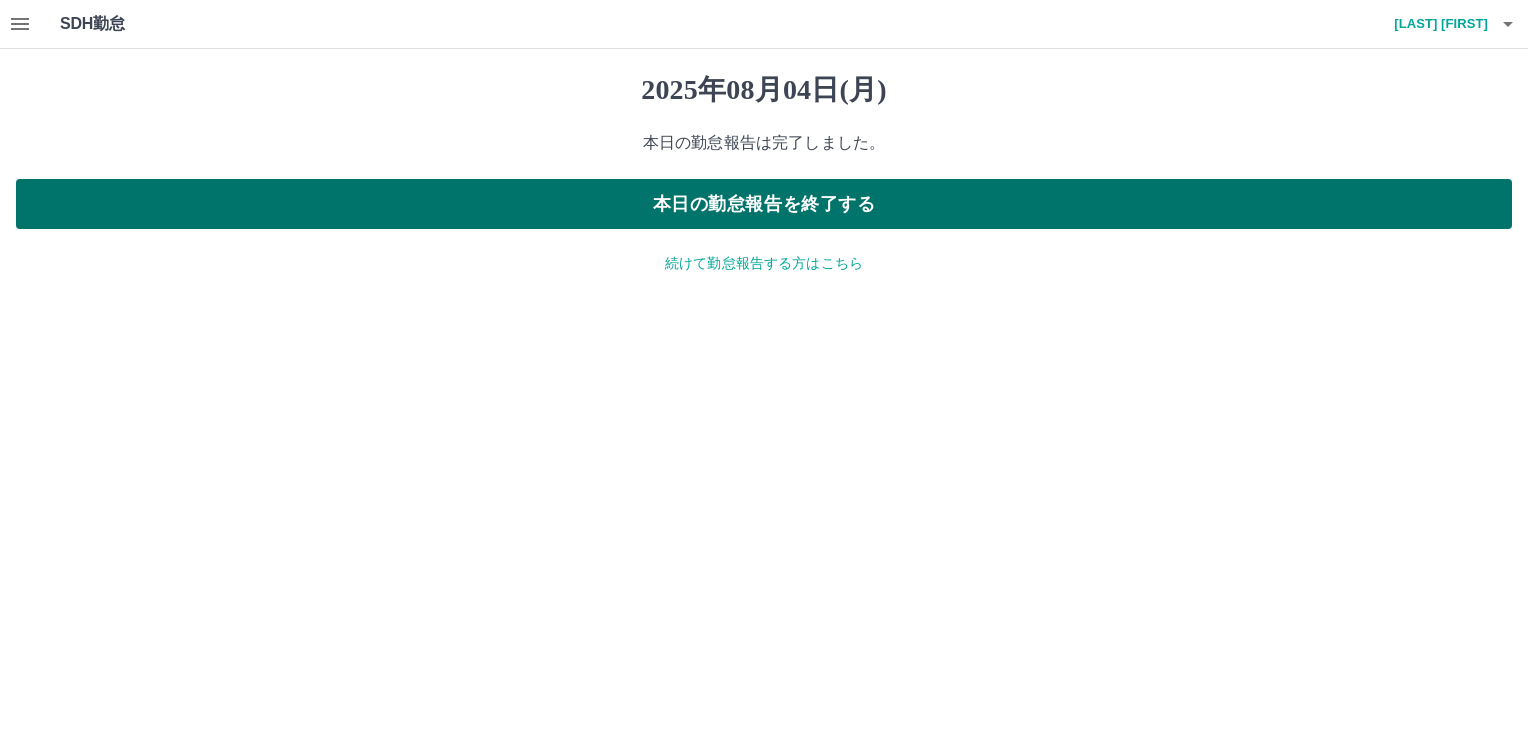 click on "本日の勤怠報告を終了する" at bounding box center (764, 204) 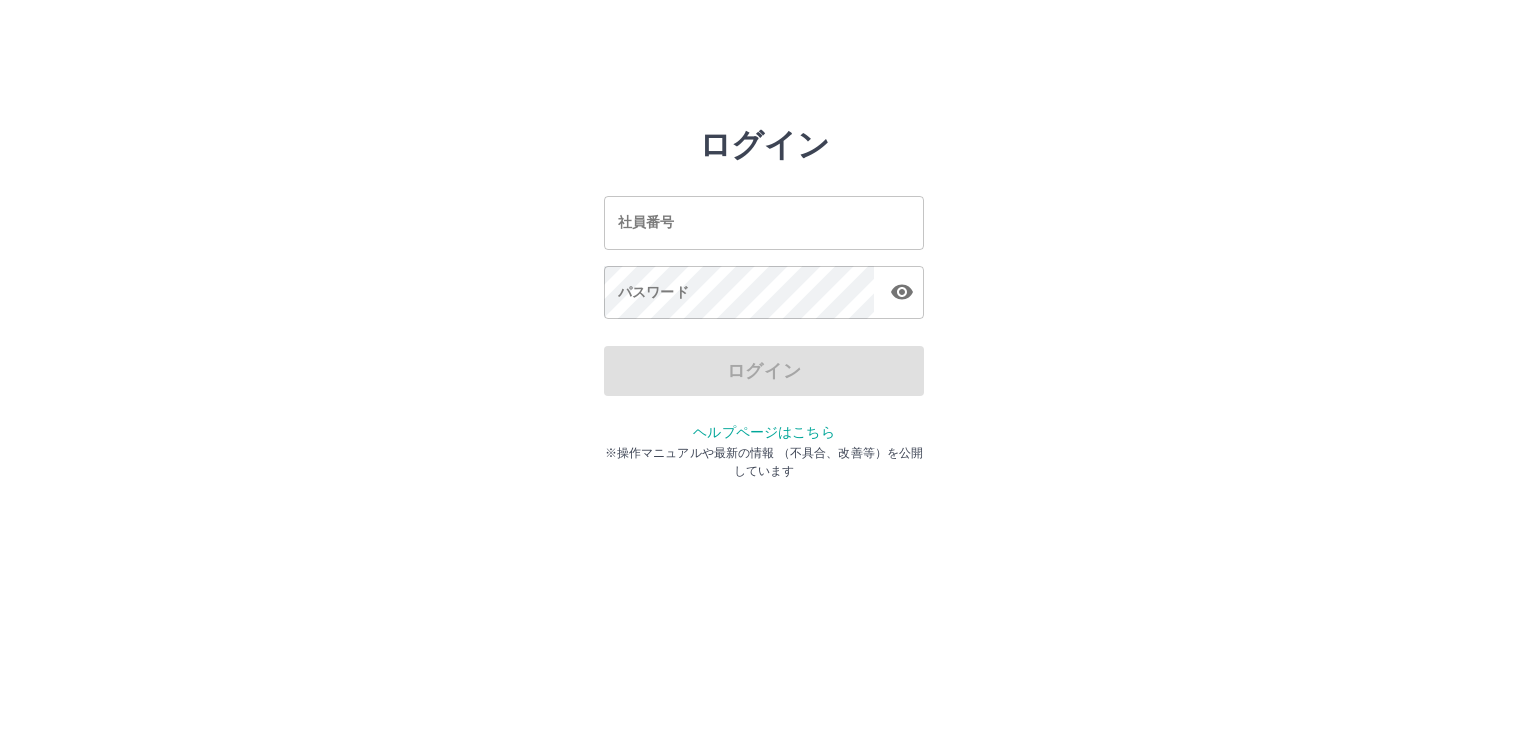 scroll, scrollTop: 0, scrollLeft: 0, axis: both 